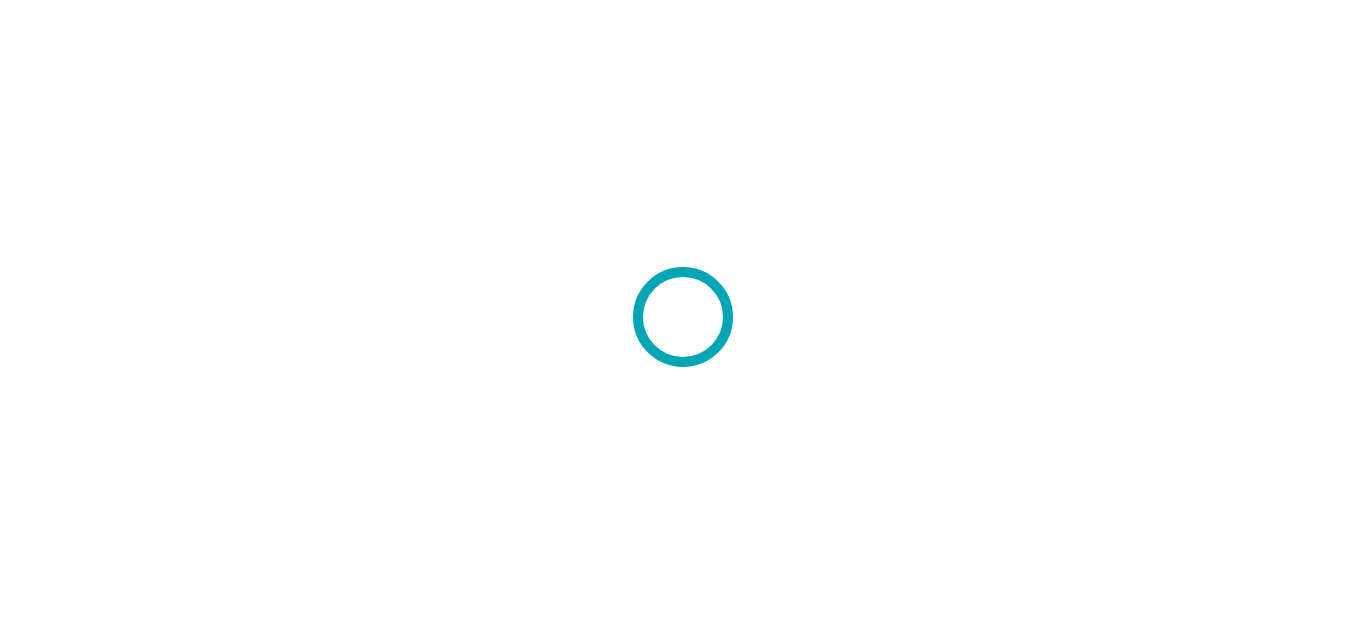 scroll, scrollTop: 0, scrollLeft: 0, axis: both 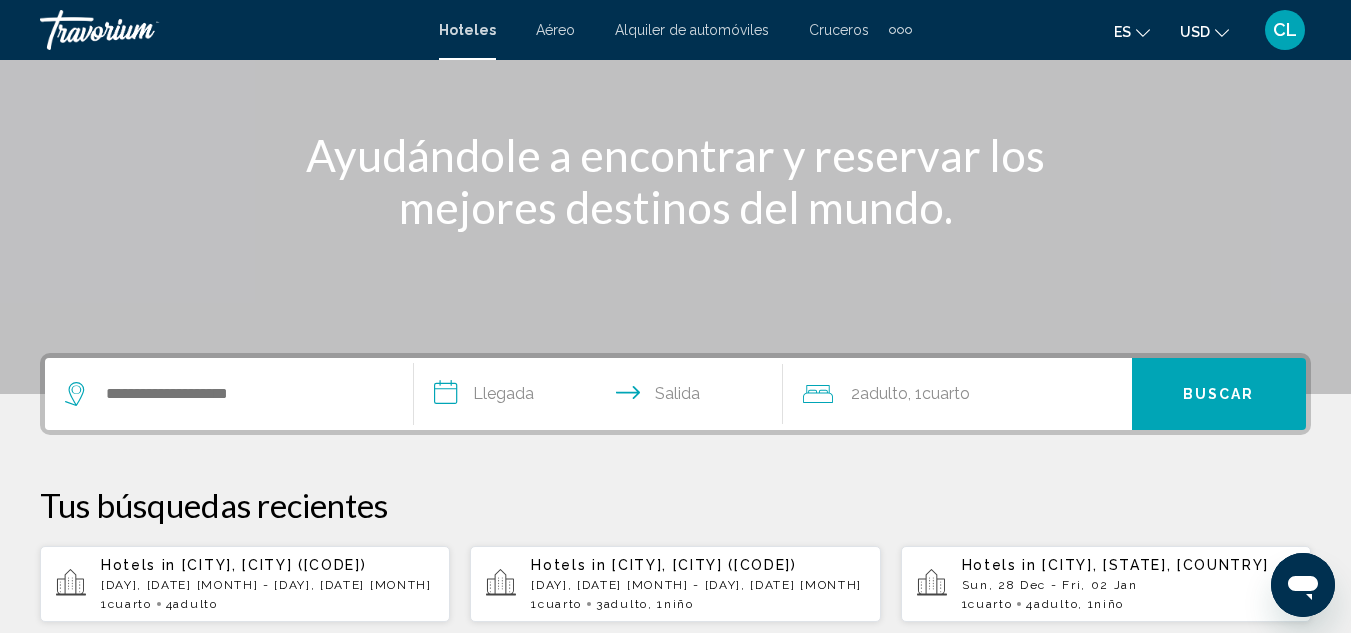click at bounding box center (229, 394) 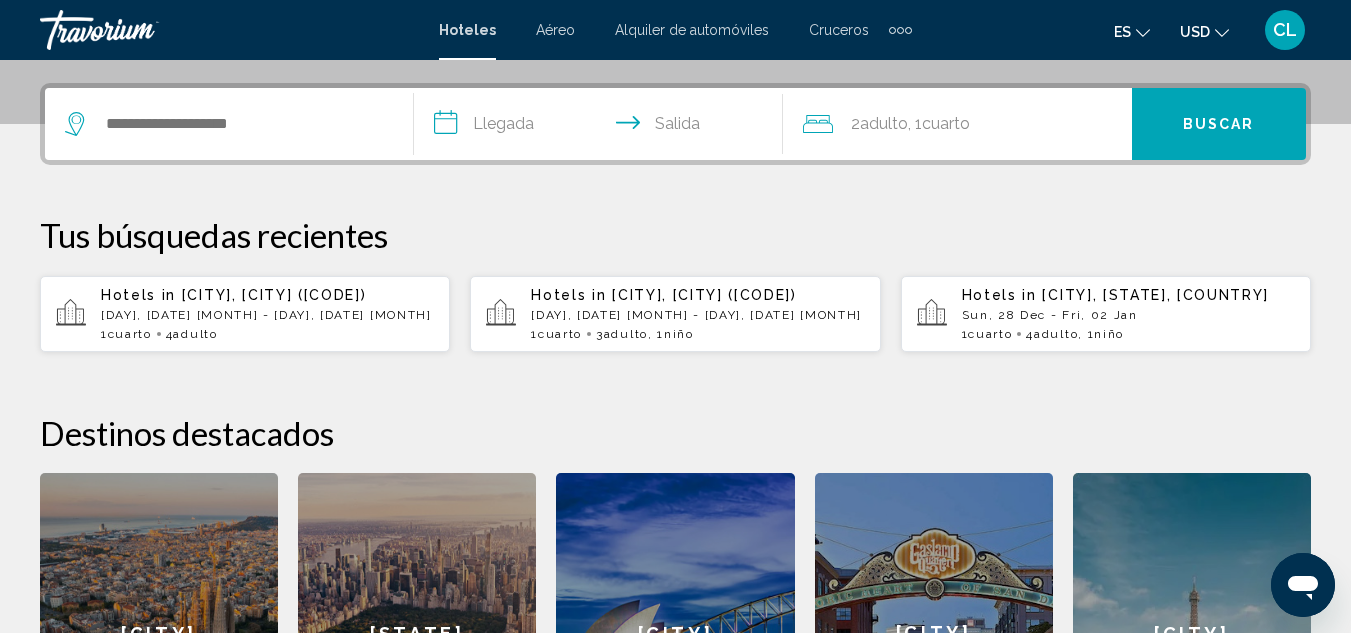 scroll, scrollTop: 494, scrollLeft: 0, axis: vertical 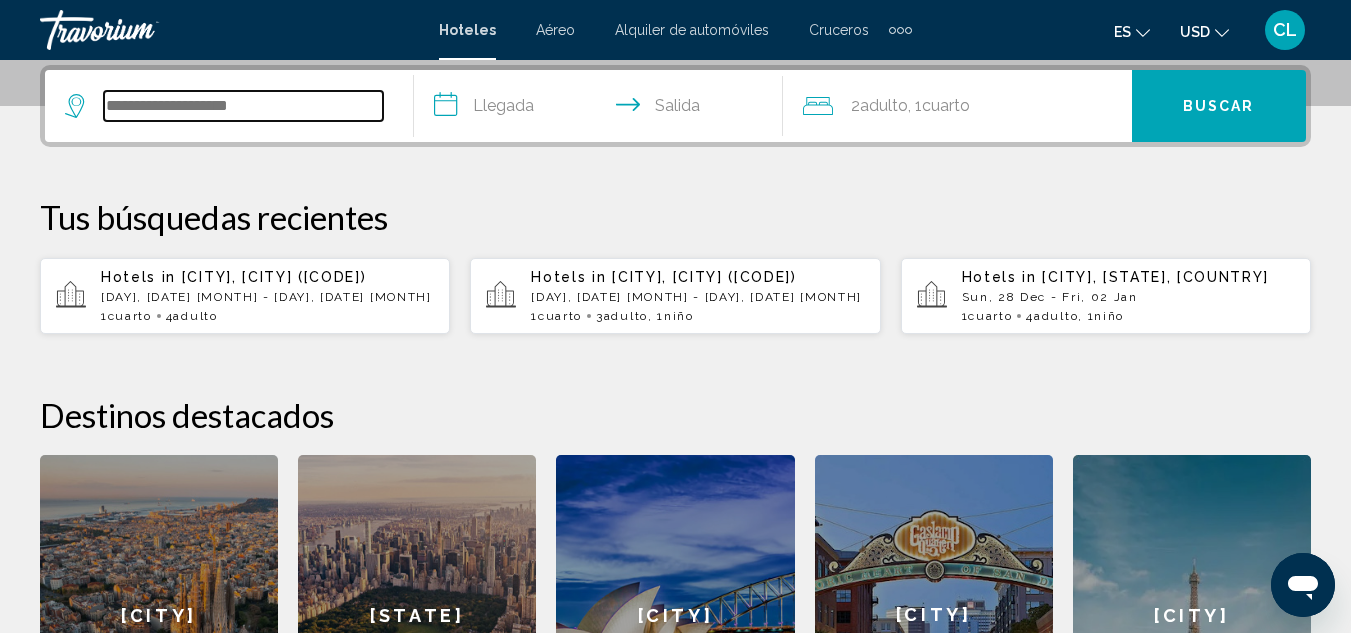 click at bounding box center [243, 106] 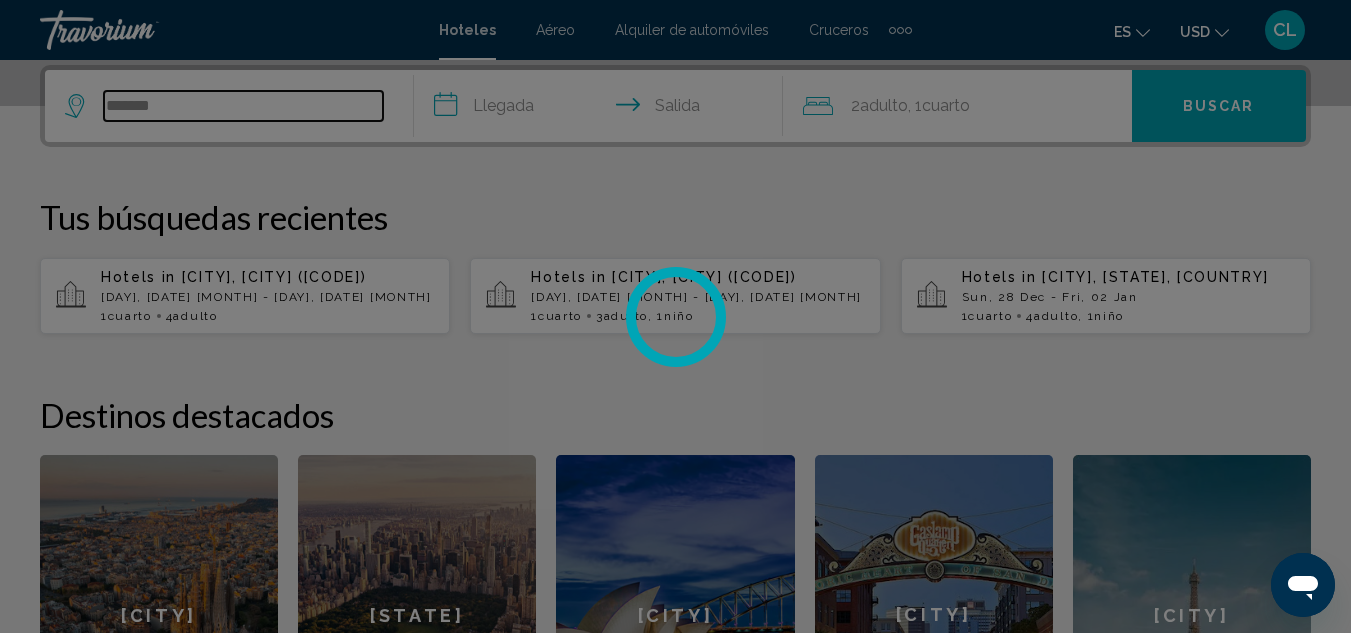 type on "*******" 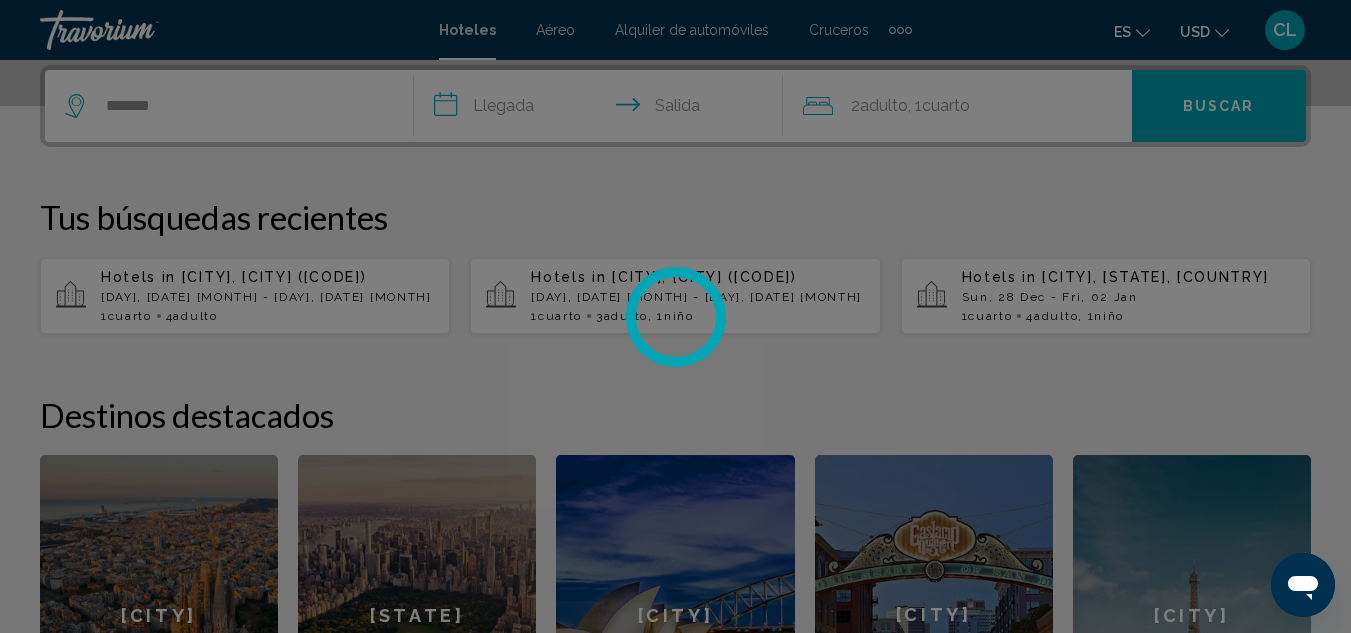 click on "**********" at bounding box center [602, 109] 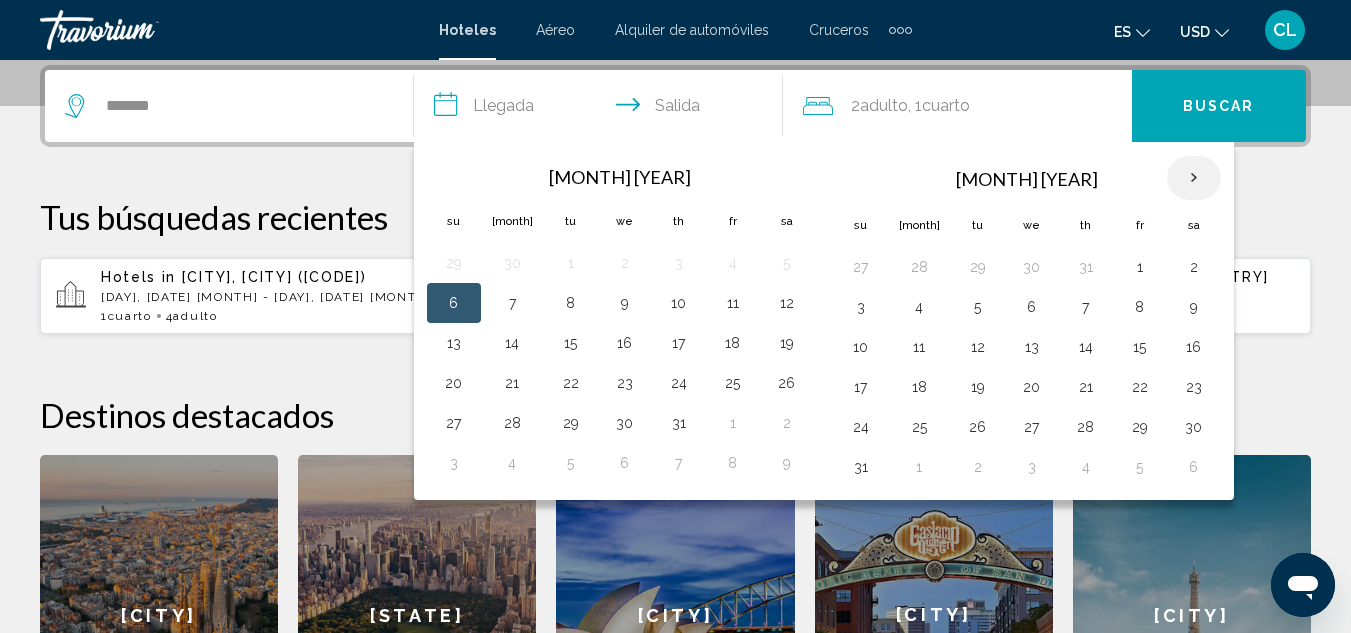 click at bounding box center (1194, 178) 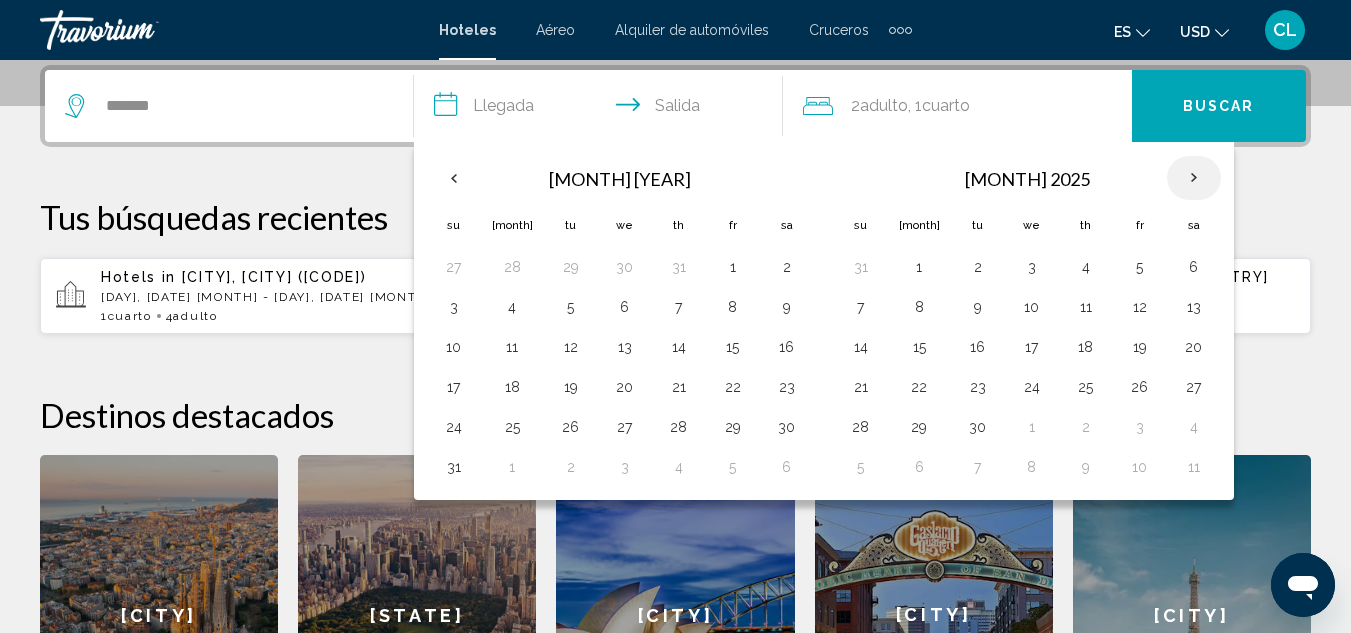 click at bounding box center (1194, 178) 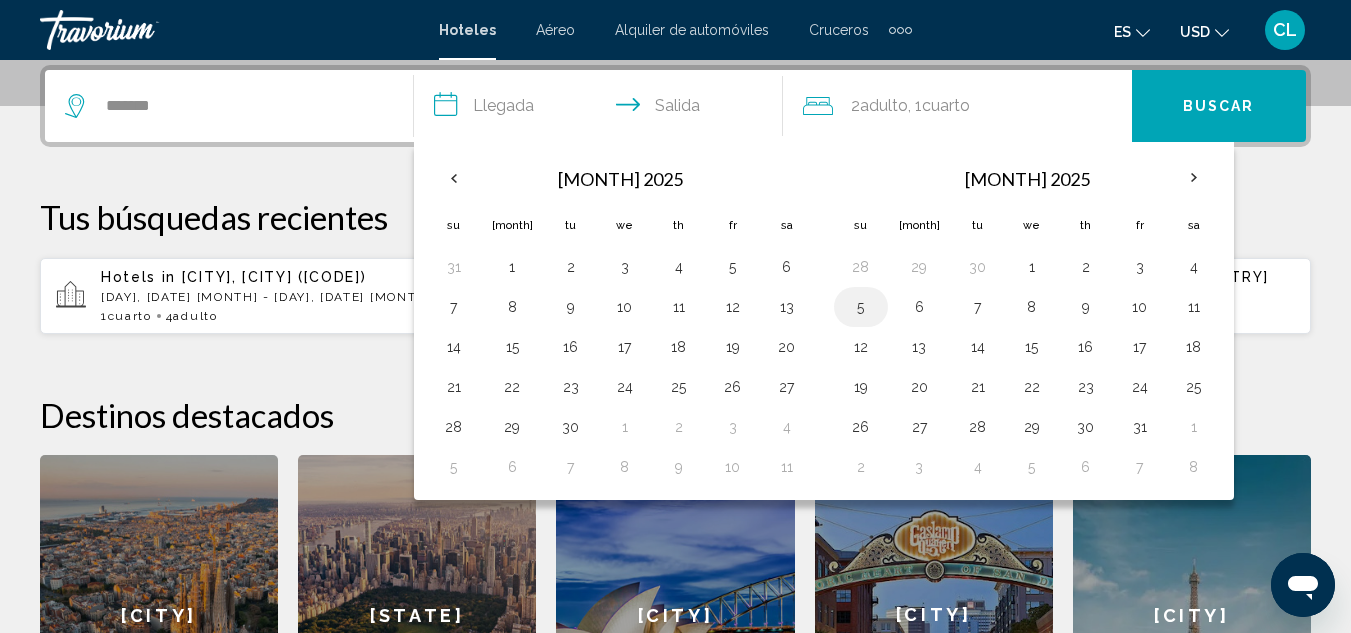 click on "5" at bounding box center (861, 307) 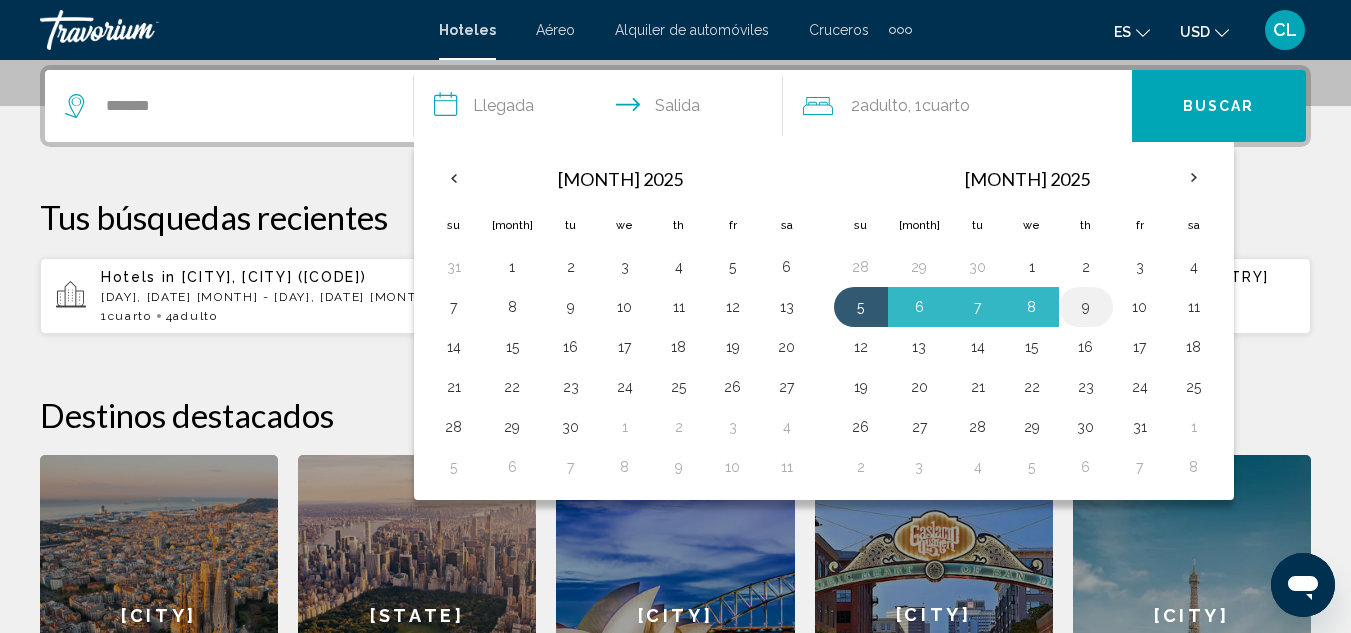 click on "9" at bounding box center (1086, 307) 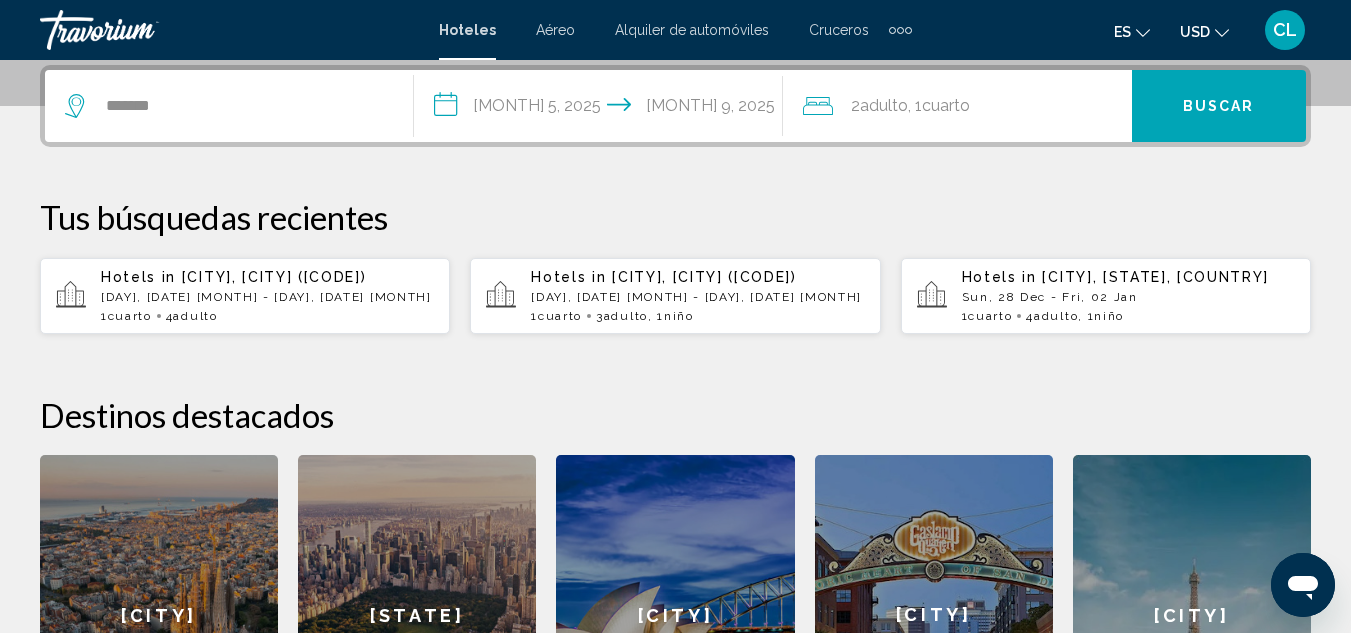 click on "Cuarto" at bounding box center [946, 105] 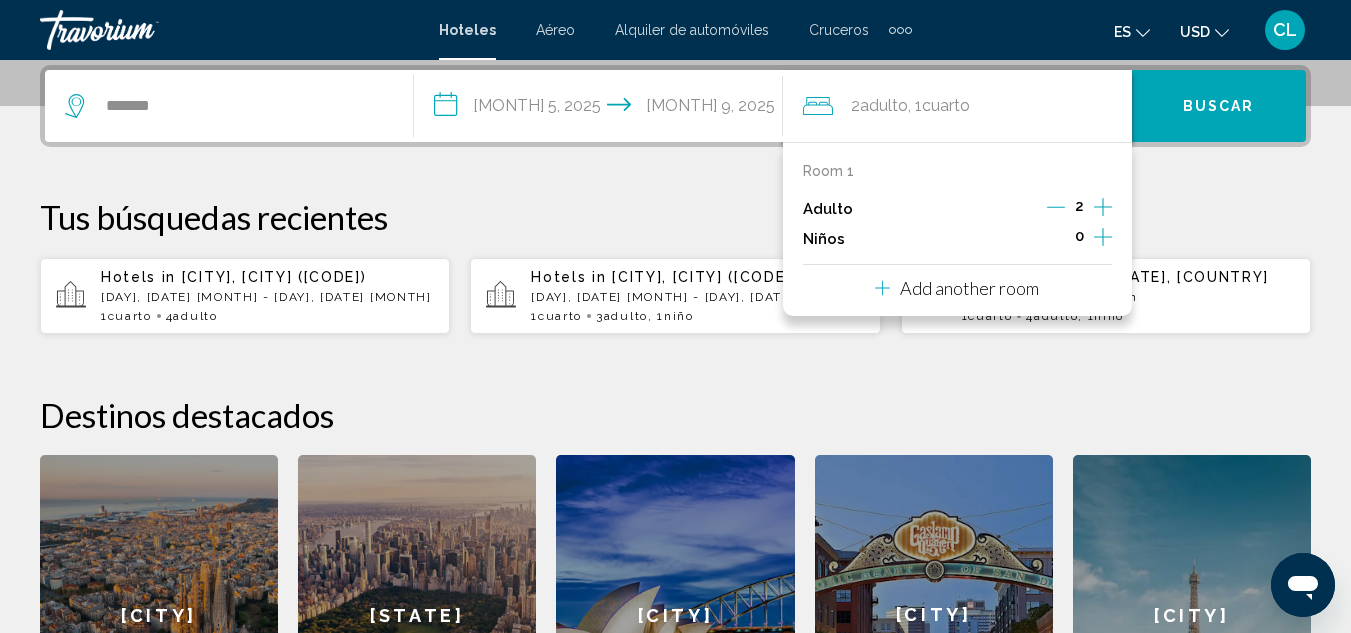 click at bounding box center [1103, 207] 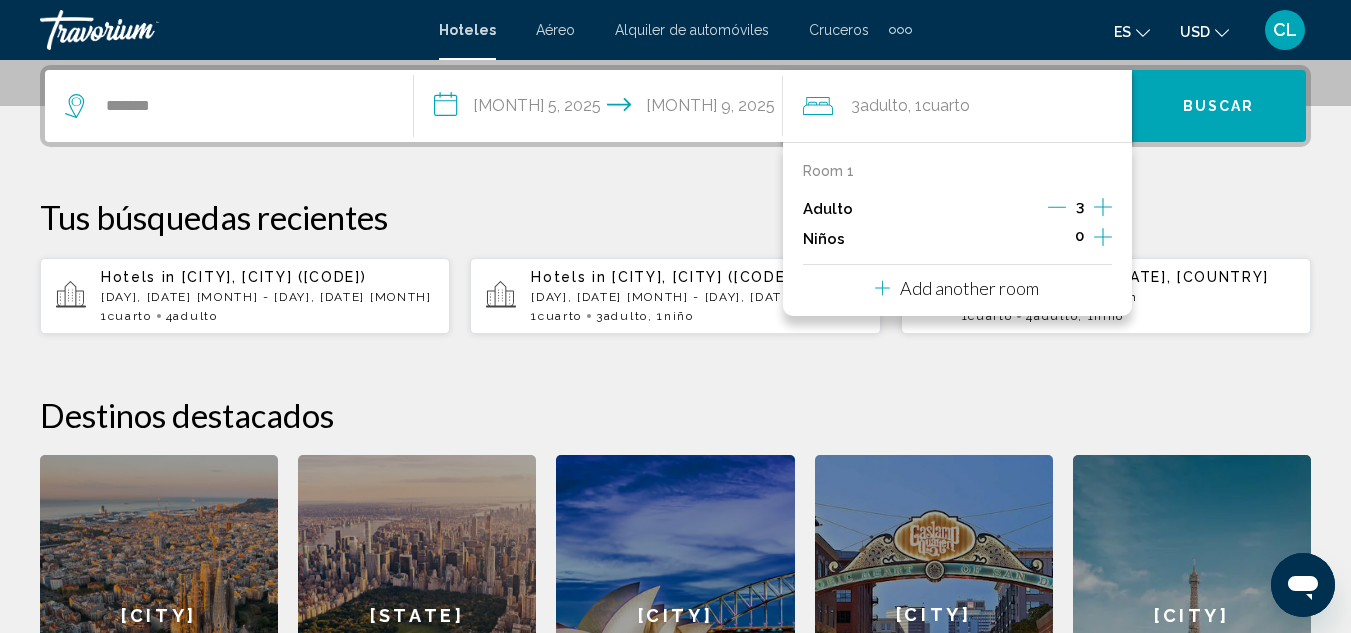 click at bounding box center [1103, 207] 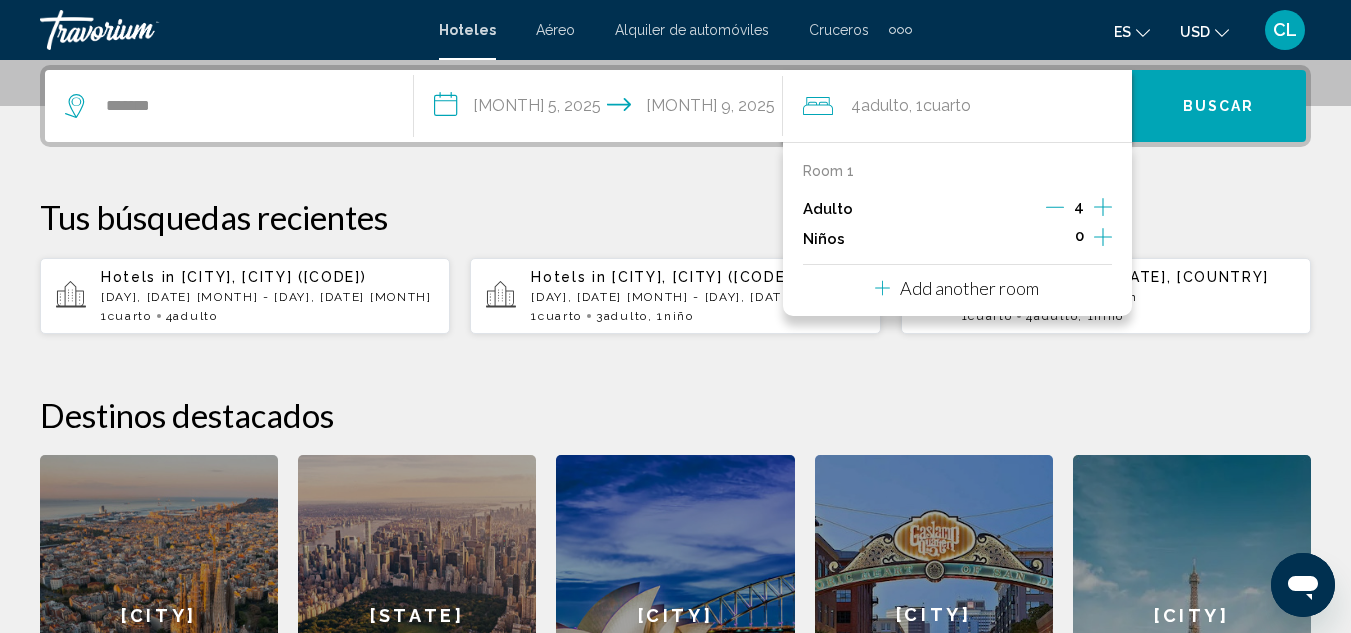 click on "Buscar" at bounding box center [1219, 106] 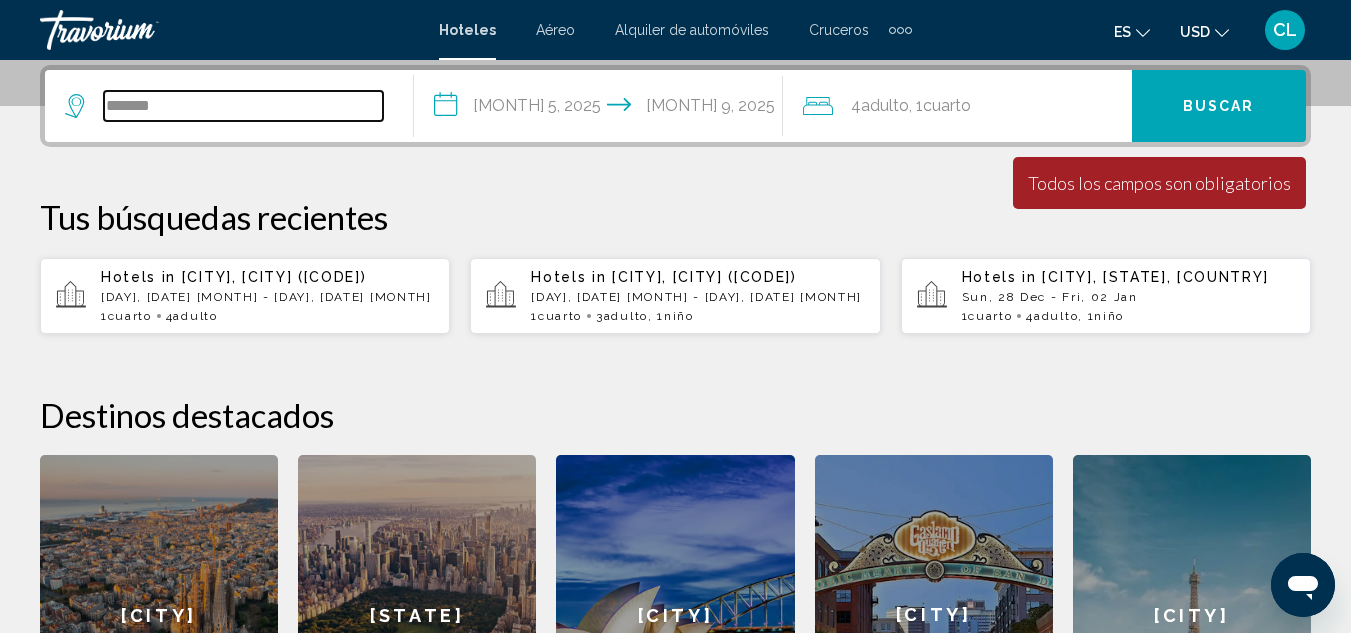 click on "*******" at bounding box center [243, 106] 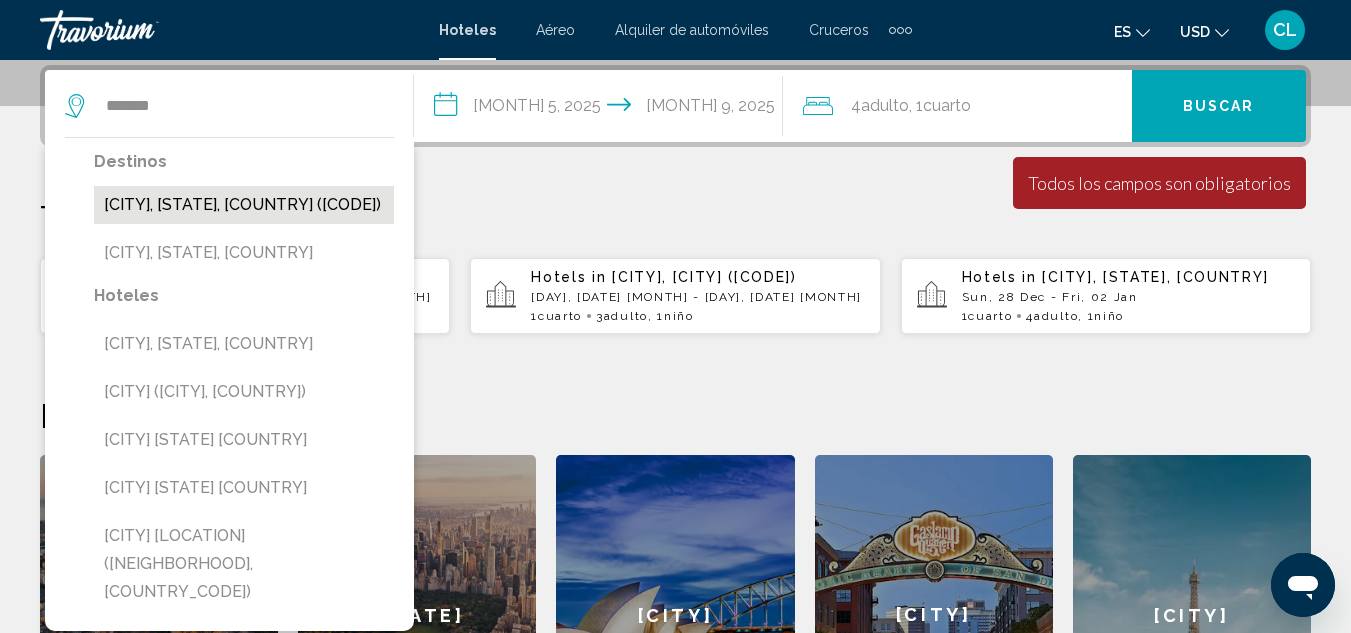 click on "[CITY], [STATE], [COUNTRY] ([CODE])" at bounding box center (244, 205) 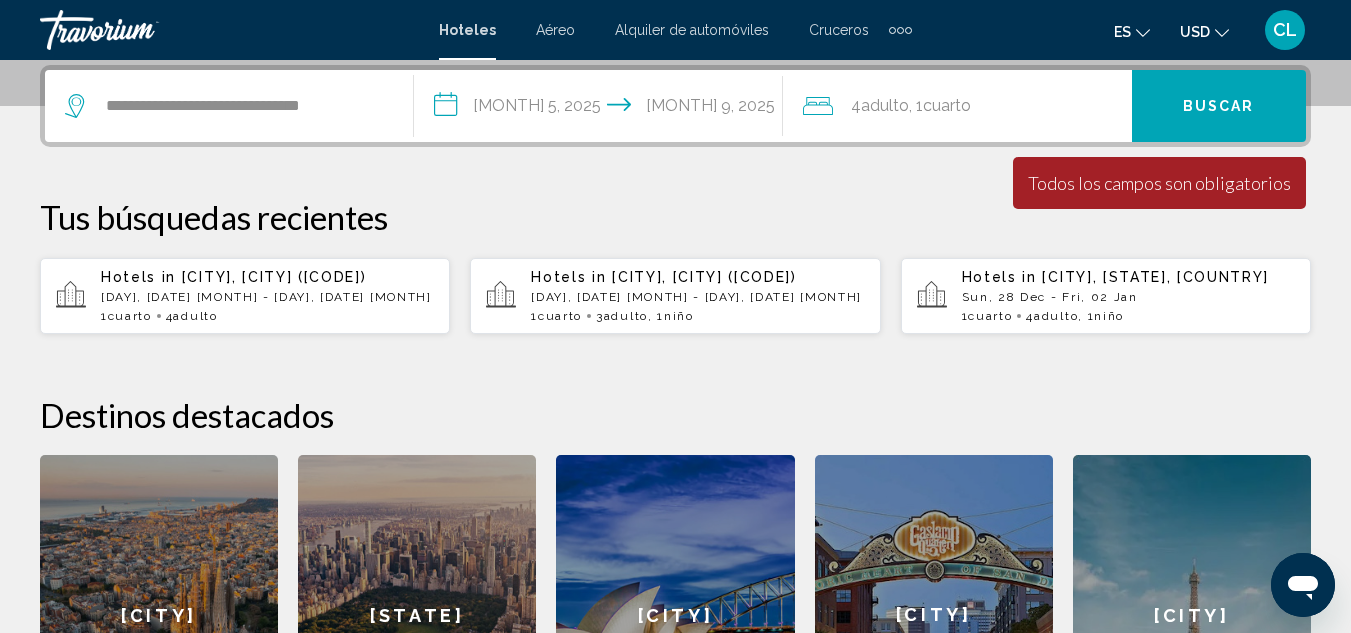 click on "Buscar" at bounding box center [1219, 107] 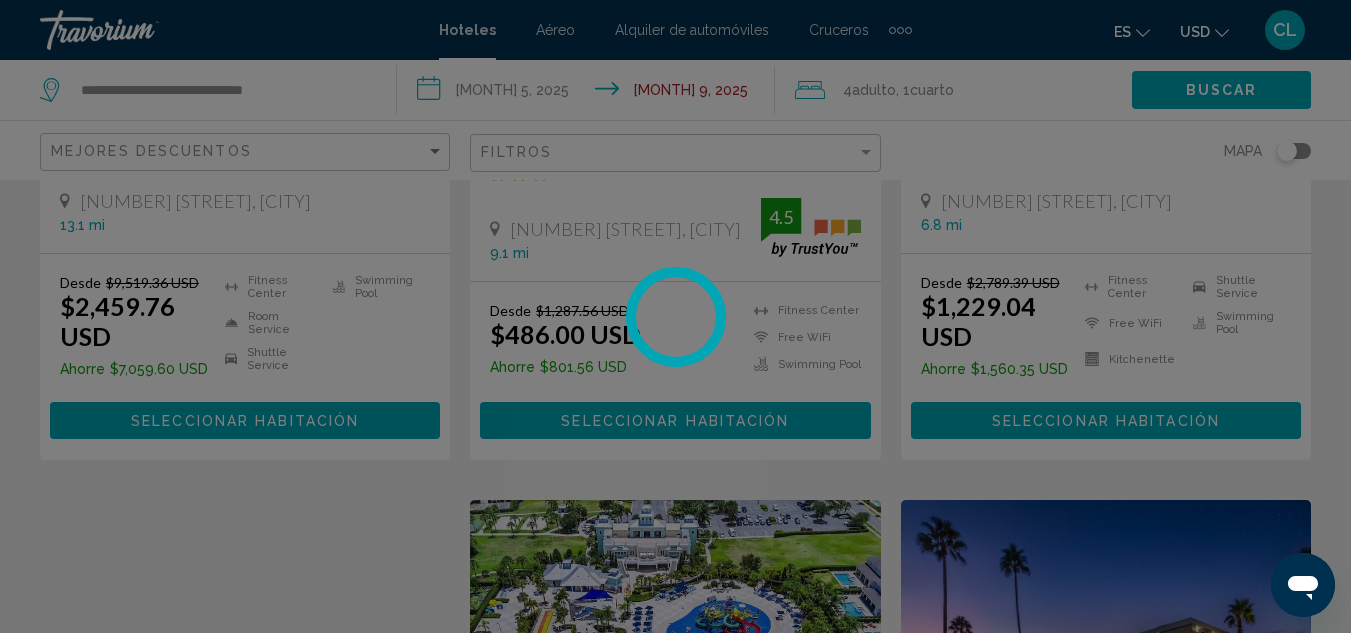 scroll, scrollTop: 0, scrollLeft: 0, axis: both 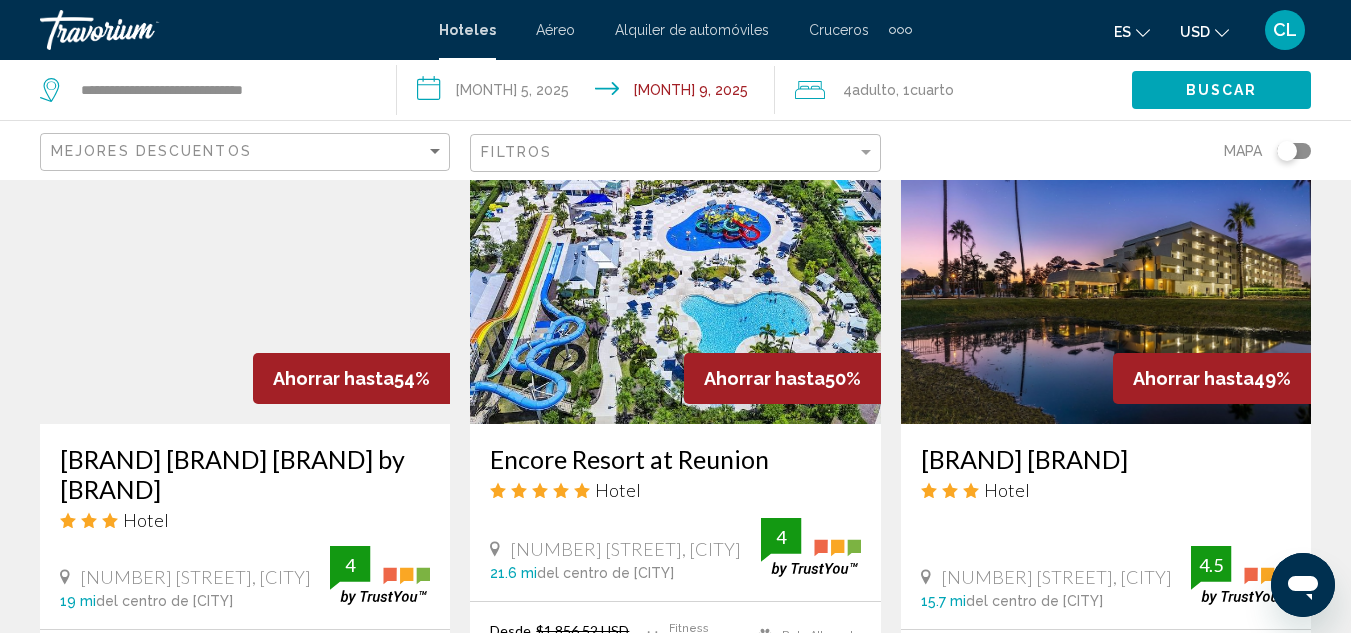 click on "Encore Resort at Reunion" at bounding box center (675, 459) 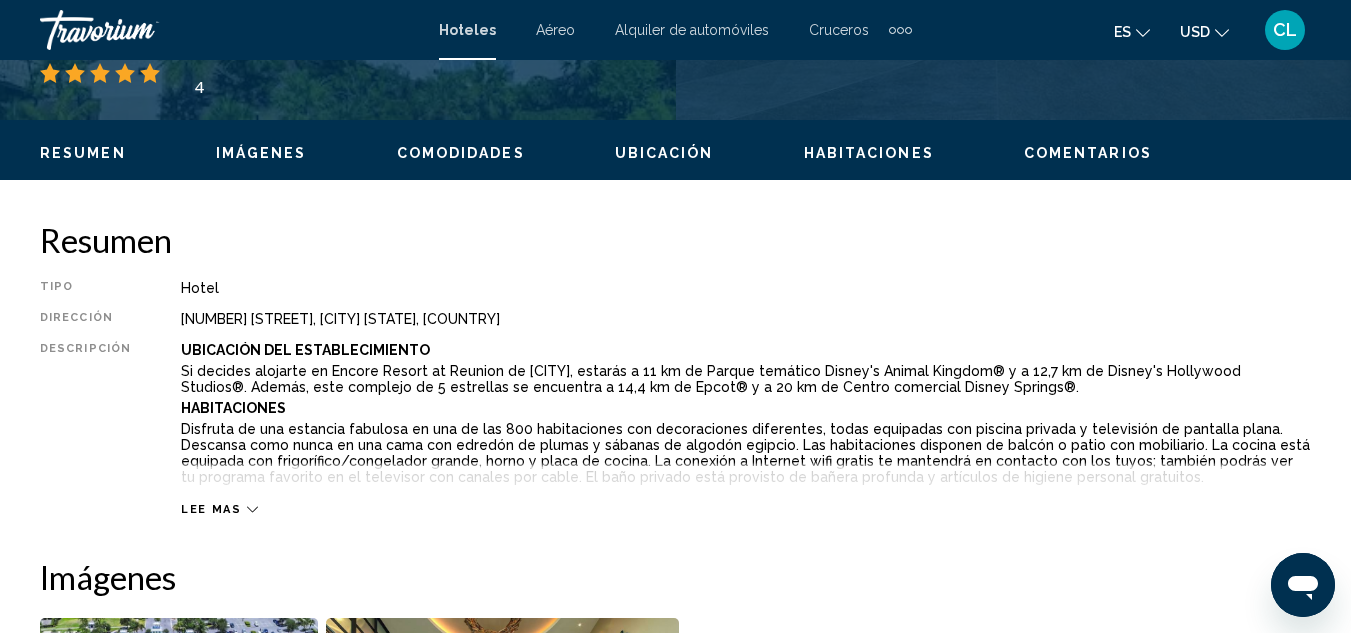 scroll, scrollTop: 218, scrollLeft: 0, axis: vertical 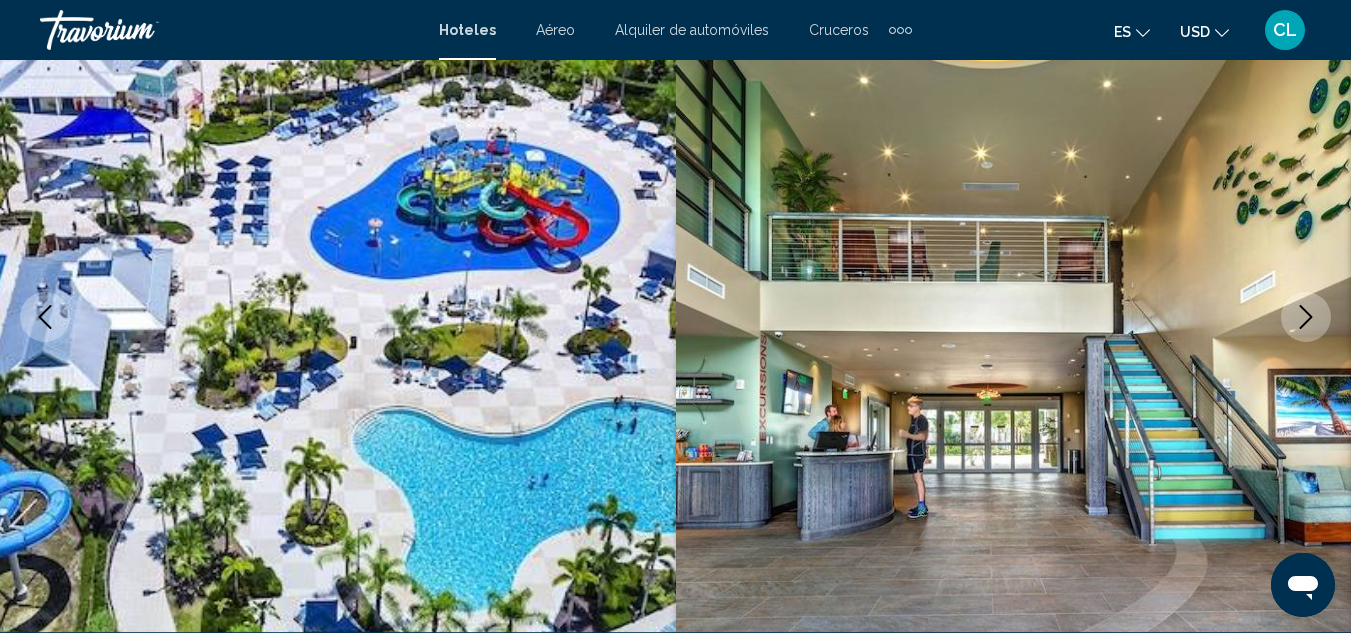 click at bounding box center [1306, 317] 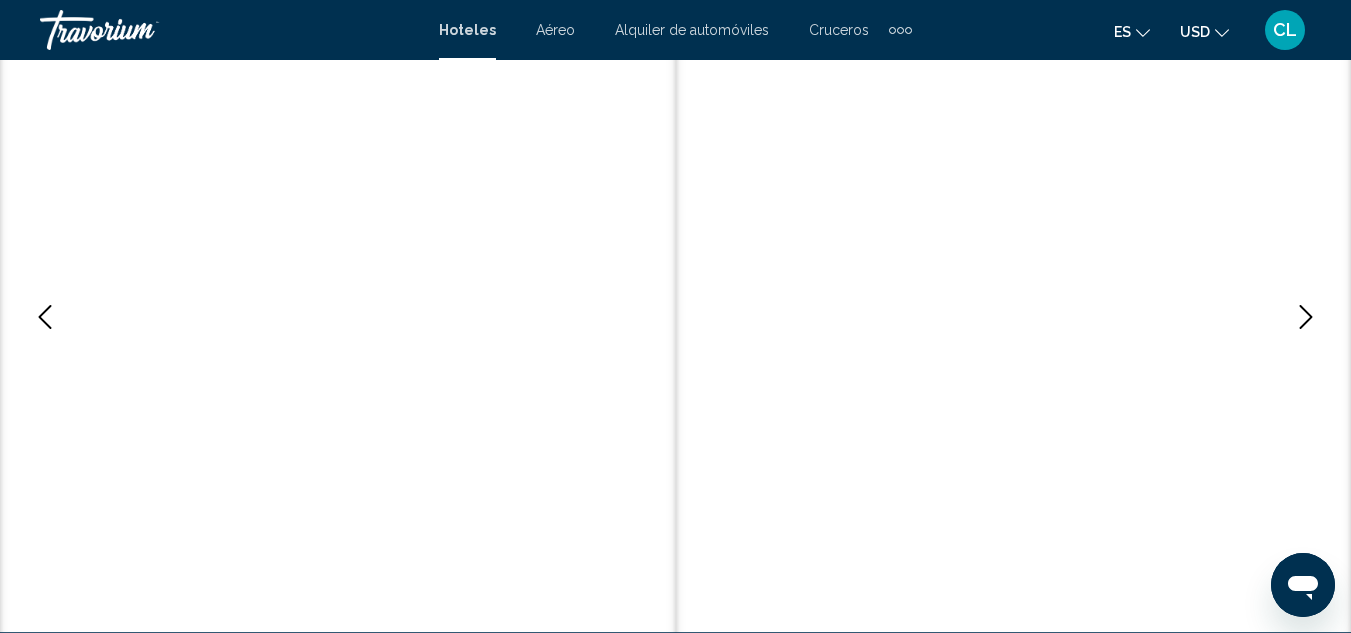 click at bounding box center [1306, 317] 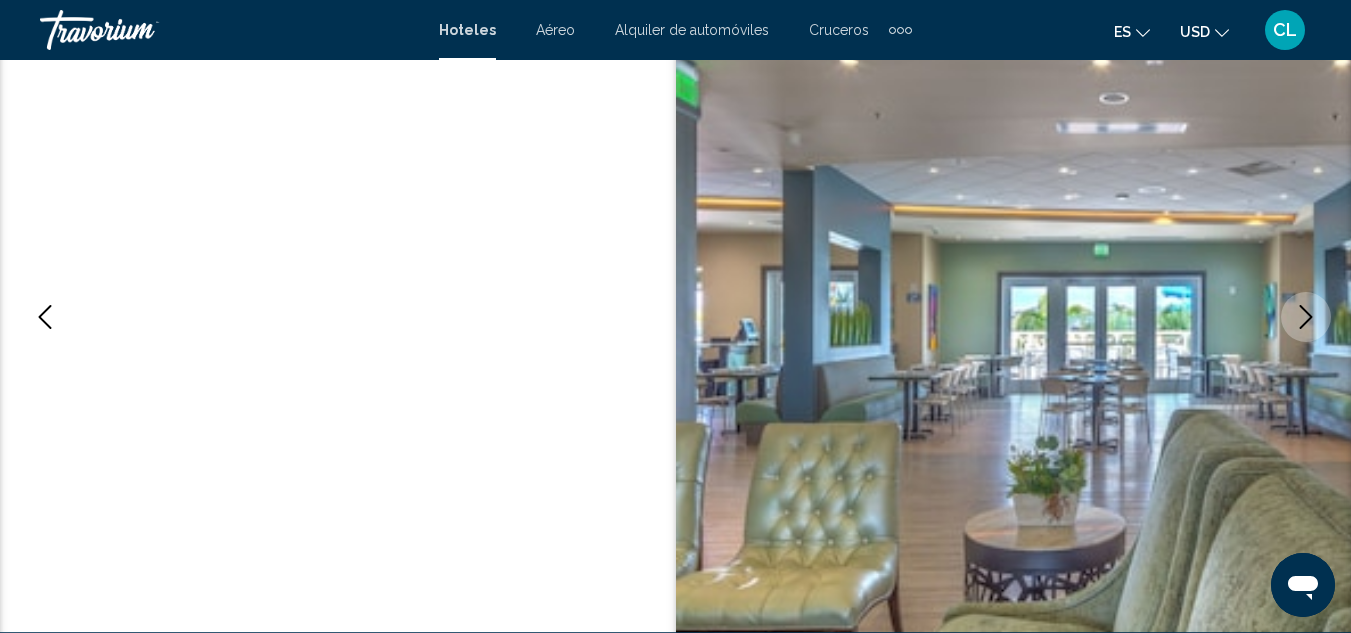 click at bounding box center (1306, 317) 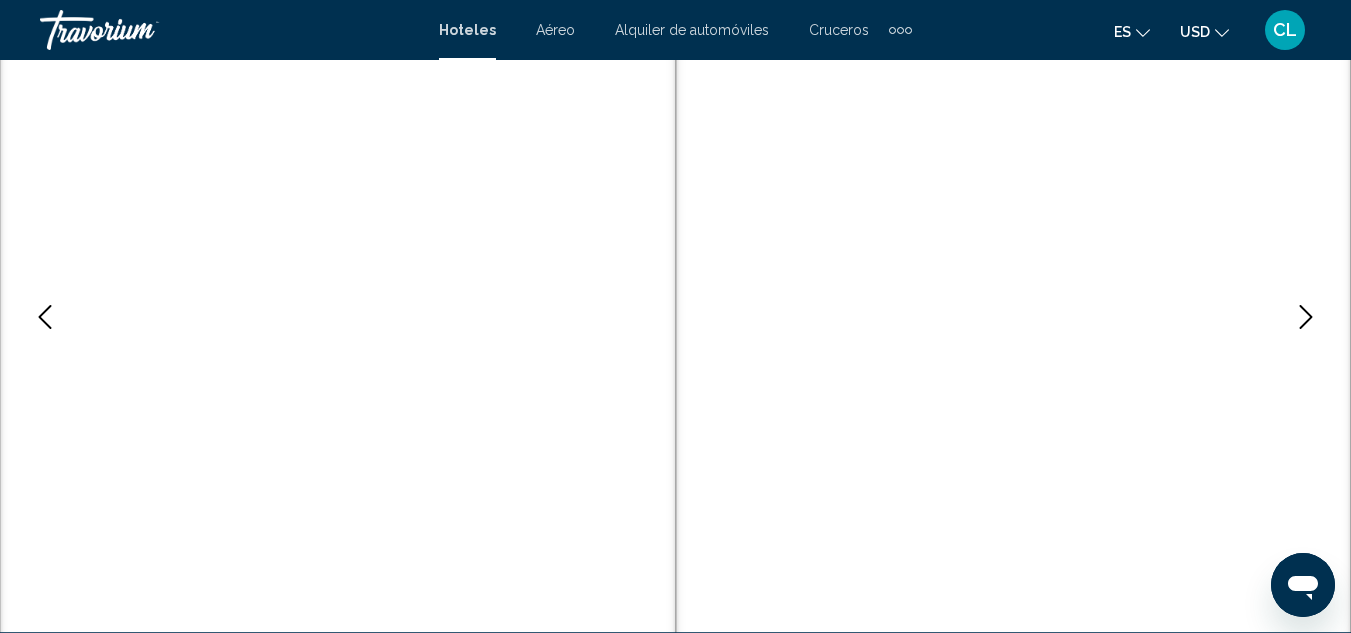 click at bounding box center (1306, 317) 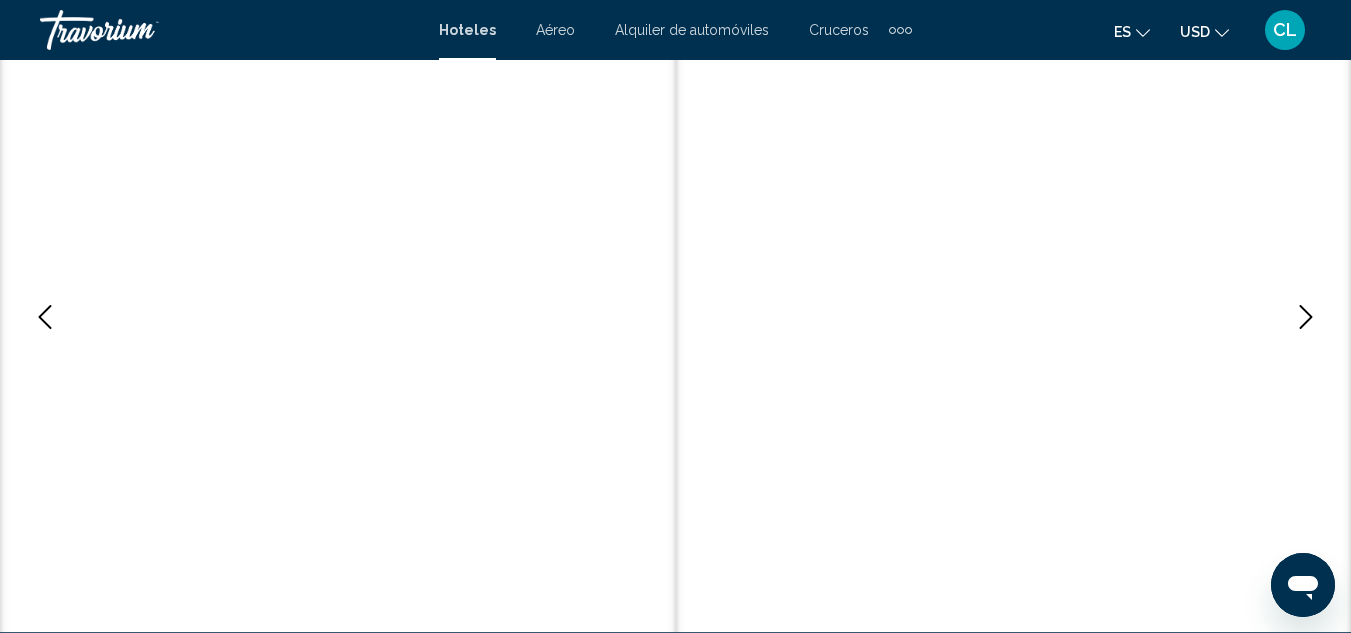 click at bounding box center [1306, 317] 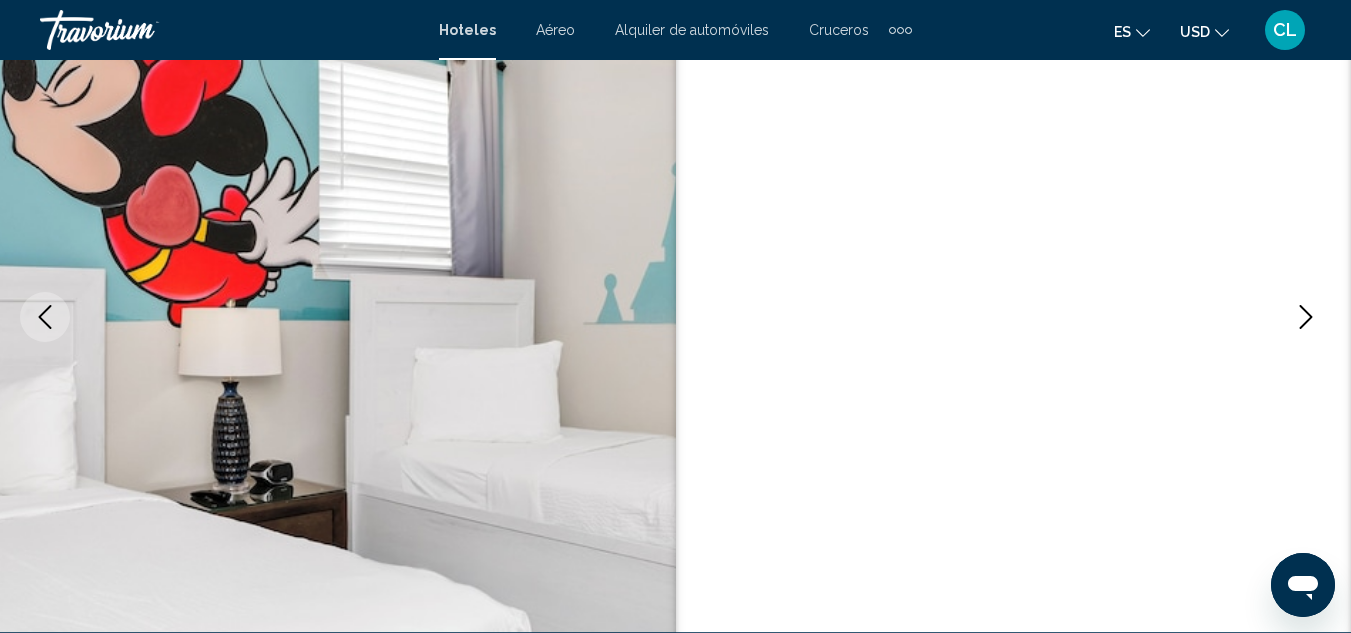 click at bounding box center (1306, 317) 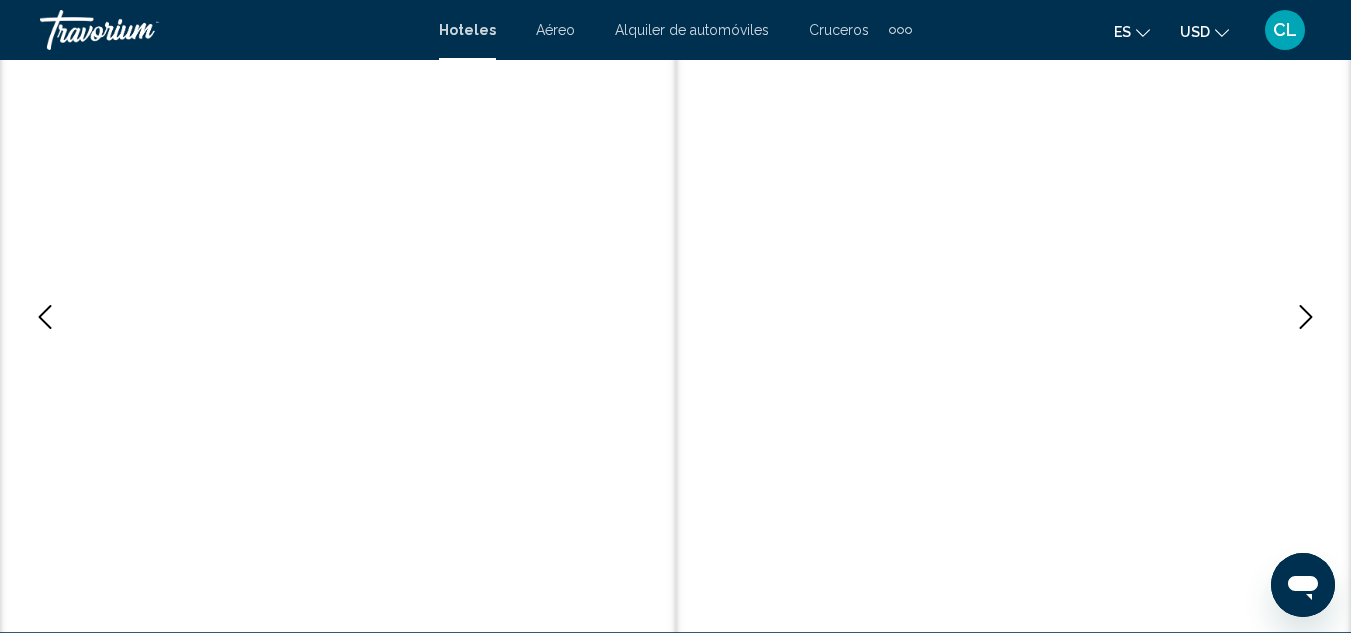 click at bounding box center (1306, 317) 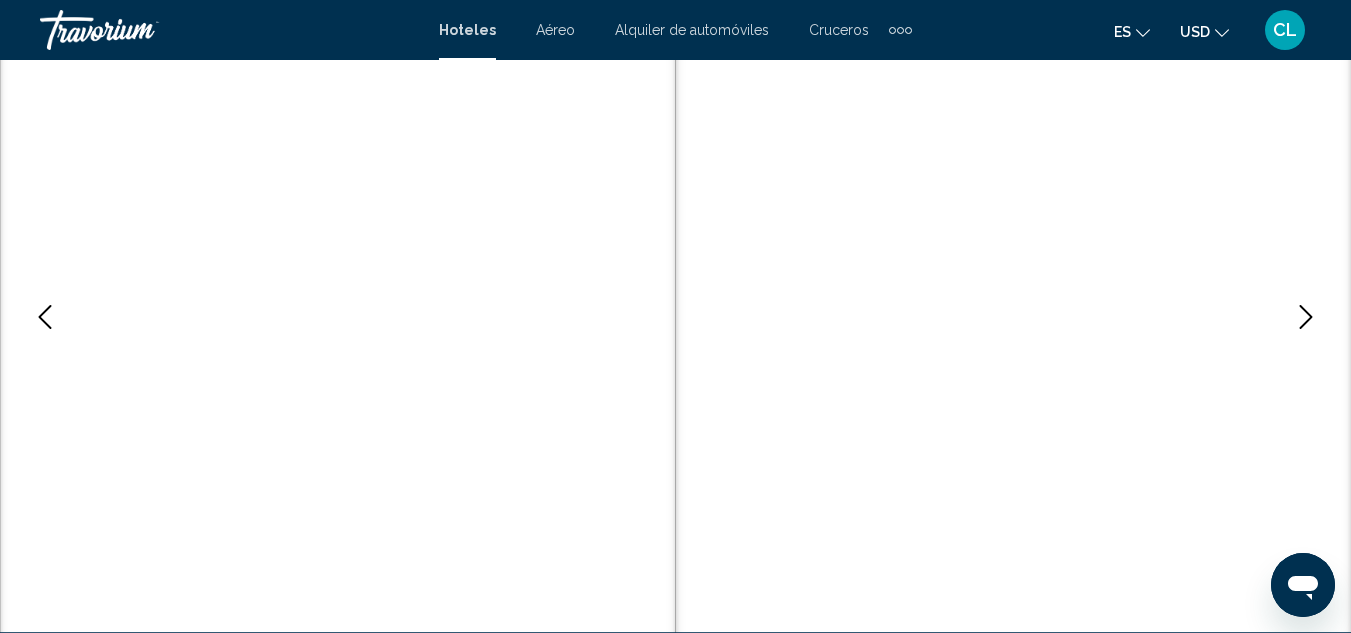 click at bounding box center [1306, 317] 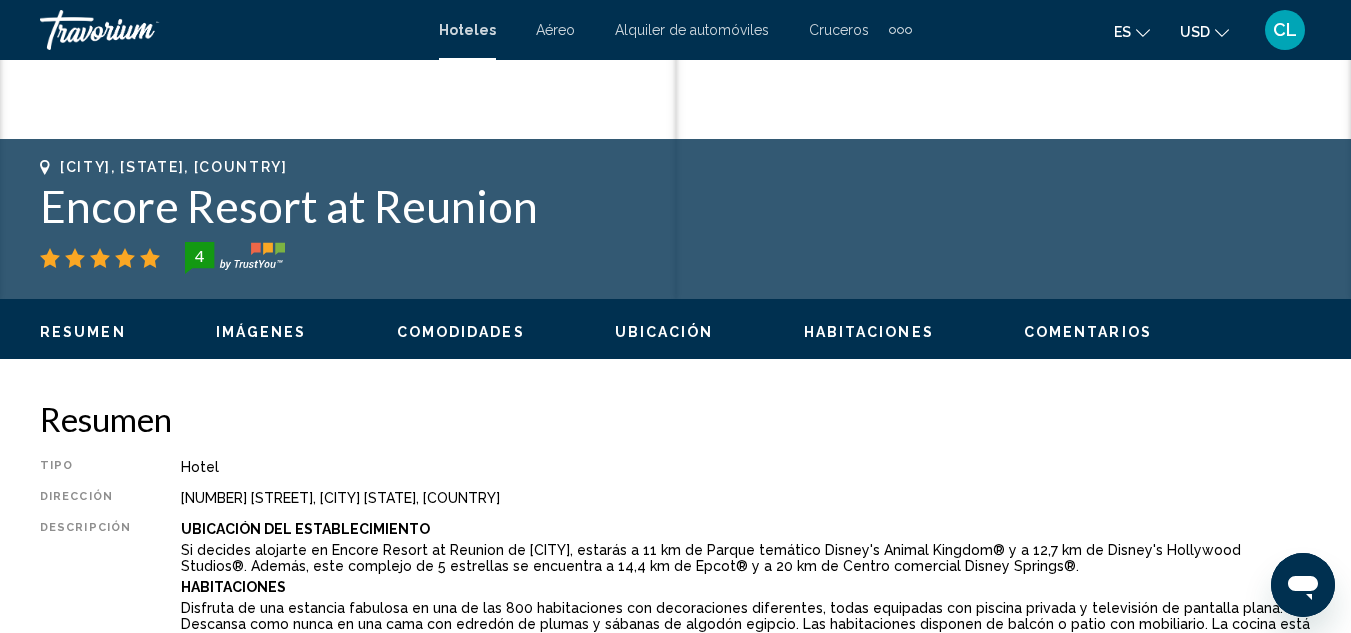 scroll, scrollTop: 751, scrollLeft: 0, axis: vertical 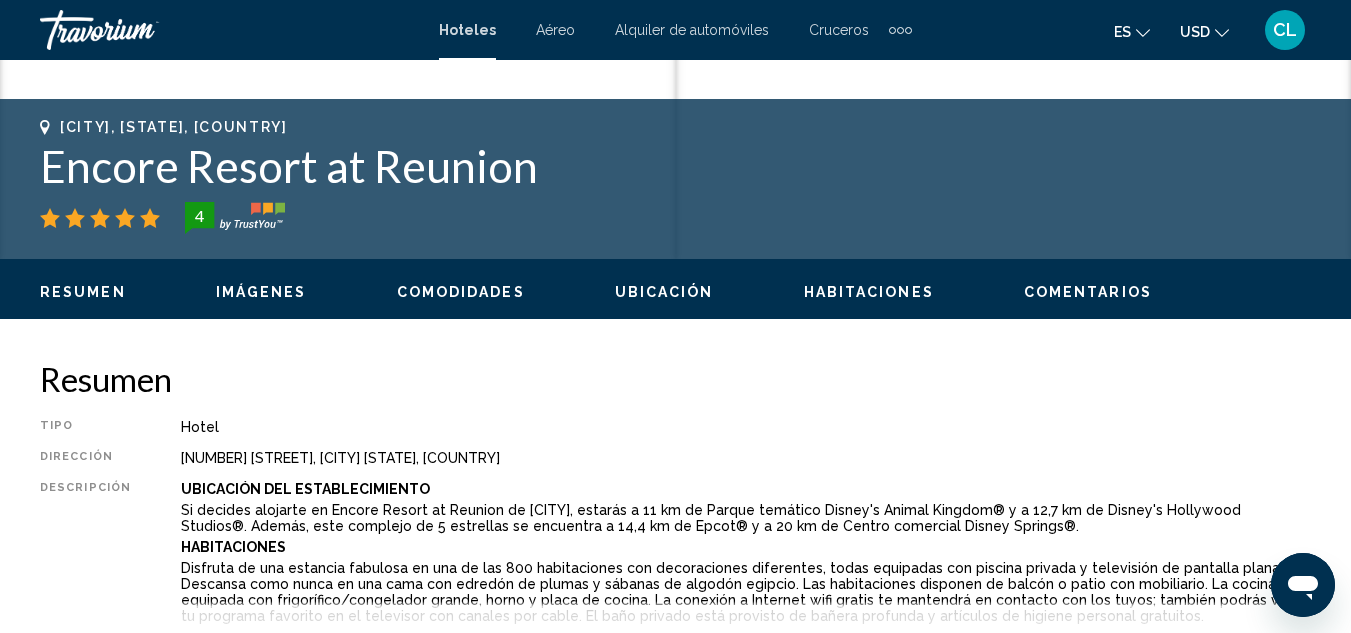click on "Resumen Tipo Hotel Dirección [NUMBER] [STREET], [CITY] [STATE] [COUNTRY] Descripción Ubicación Del Establecimiento Si decides alojarte en Encore Resort at Reunion de Kissimmee, estarás a [DISTANCE] de Parque temático Disney's Animal Kingdom® y a [DISTANCE] de Disney's Hollywood Studios®. Además, este complejo de [STARS] estrellas se encuentra a [DISTANCE] de Epcot® y a [DISTANCE] de Centro comercial Disney Springs®. Habitaciones Servicios Con servicios como masajes o tratamientos faciales, te sentirás como nuevo. Aprovecha las instalaciones recreativas, que incluyen un parque acuático de acceso gratuito, pistas de tenis al aire libre y una piscina al aire libre. Encontrarás también conexión a Internet wifi gratis, servicios de conserjería y servicio de canguro (de pago). Si quieres divertirte en el parque temático, aprovecha el servicio de transporte gratuito. Para Comer Servicios De Negocios Y Otros Lee mas
Imágenes Comodidades
+" at bounding box center (675, 7548) 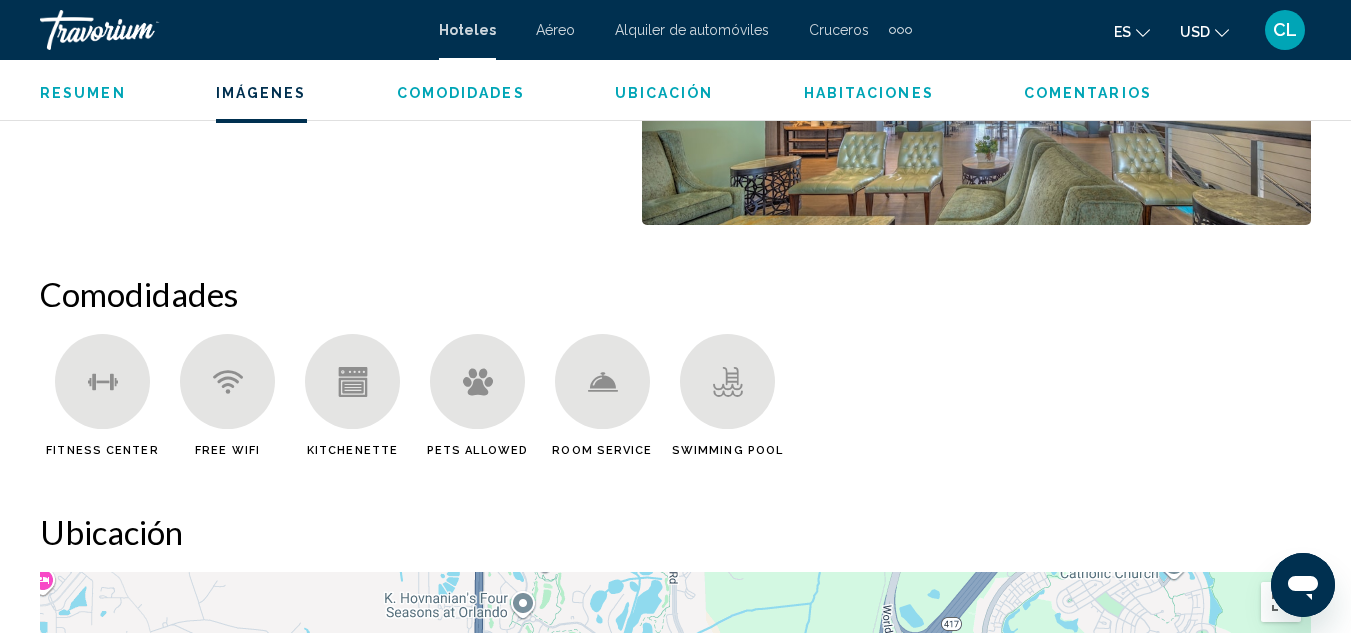 scroll, scrollTop: 1844, scrollLeft: 0, axis: vertical 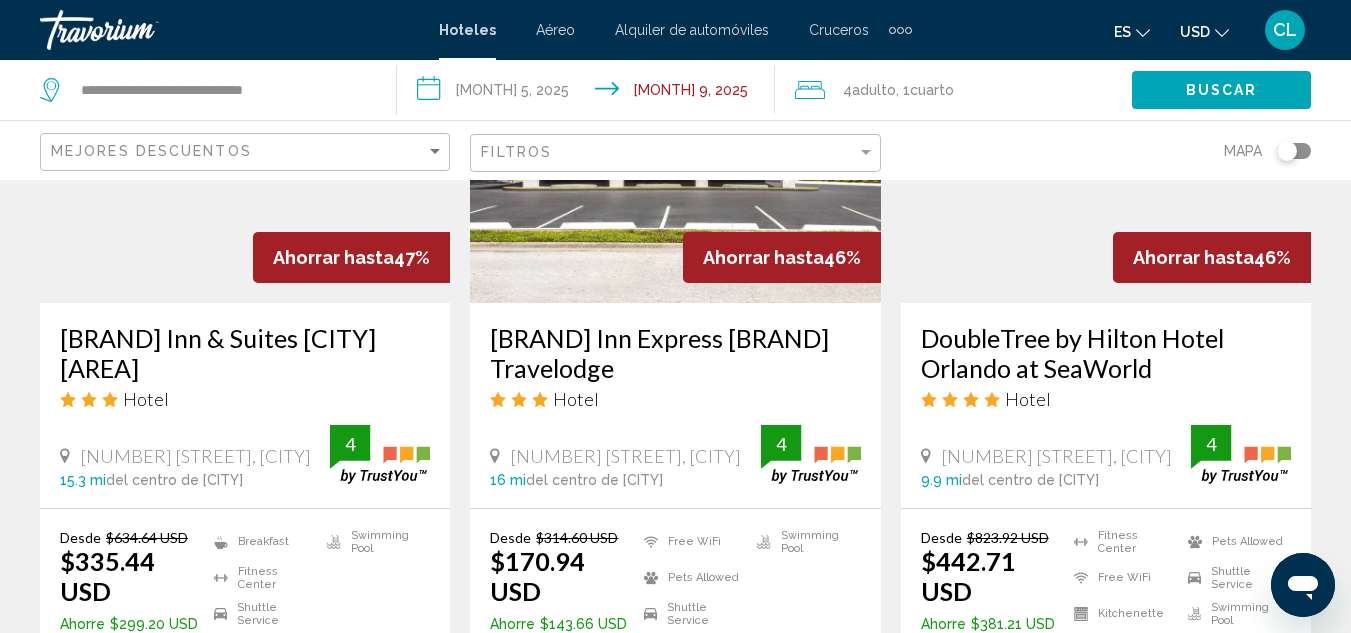 click on "DoubleTree by Hilton Hotel Orlando at SeaWorld" at bounding box center [1106, 353] 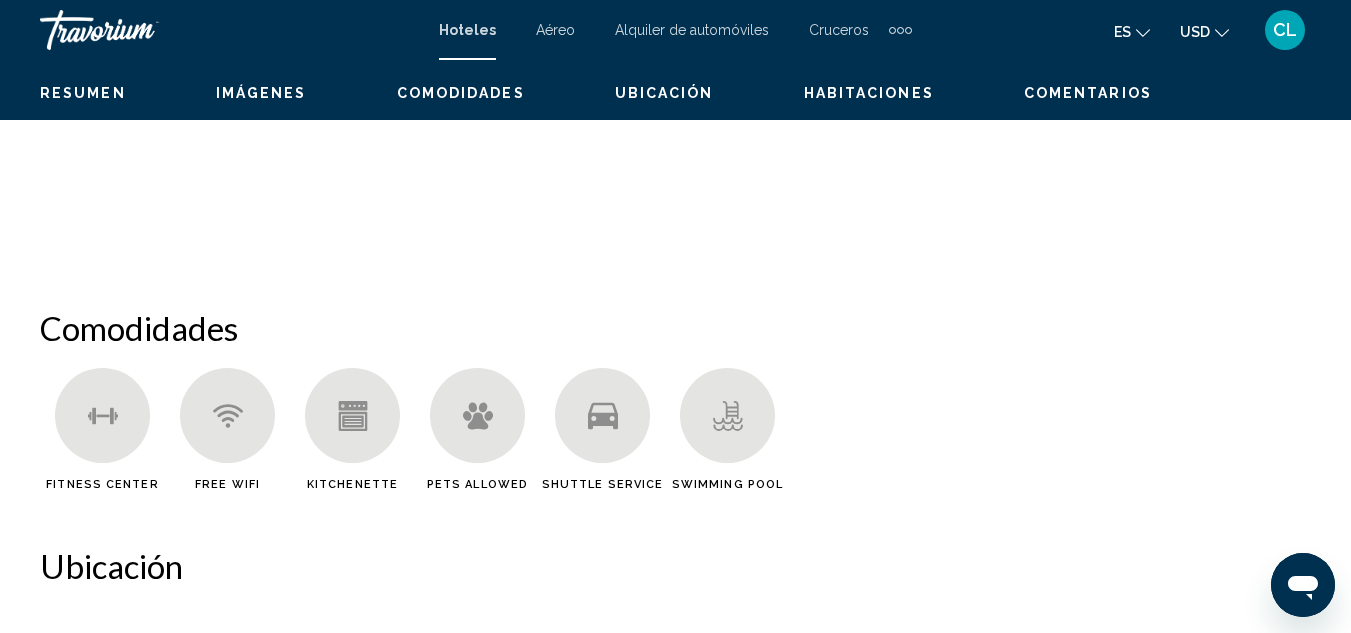 scroll, scrollTop: 218, scrollLeft: 0, axis: vertical 